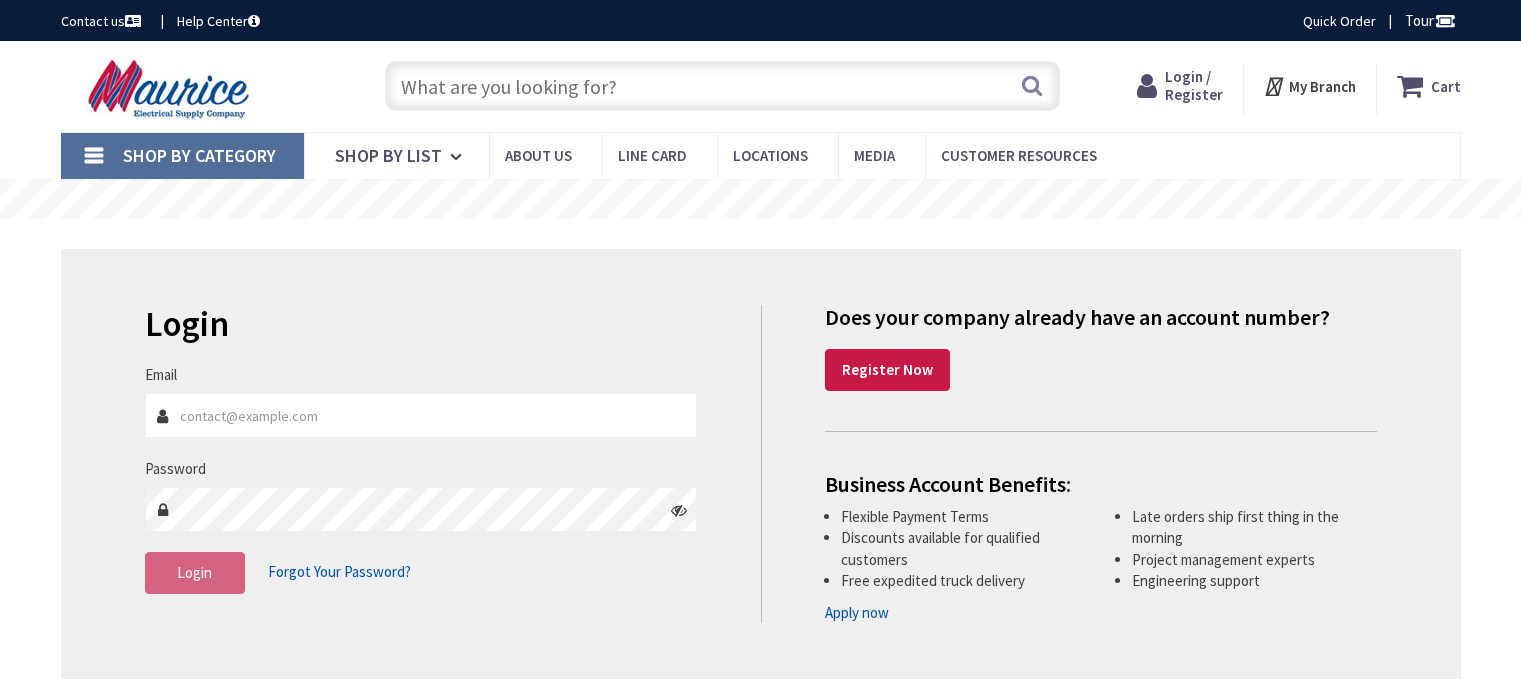 scroll, scrollTop: 0, scrollLeft: 0, axis: both 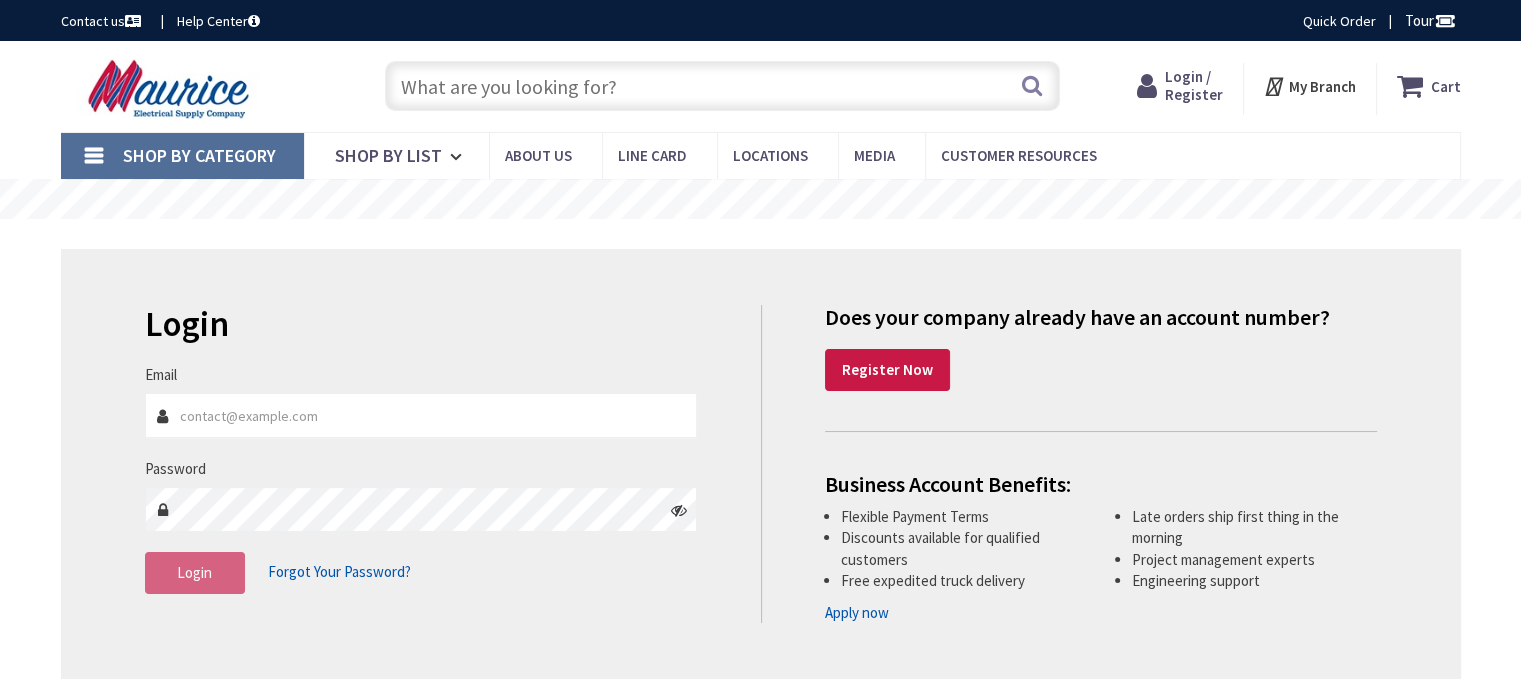 type on "[GEOGRAPHIC_DATA][PERSON_NAME], [GEOGRAPHIC_DATA]" 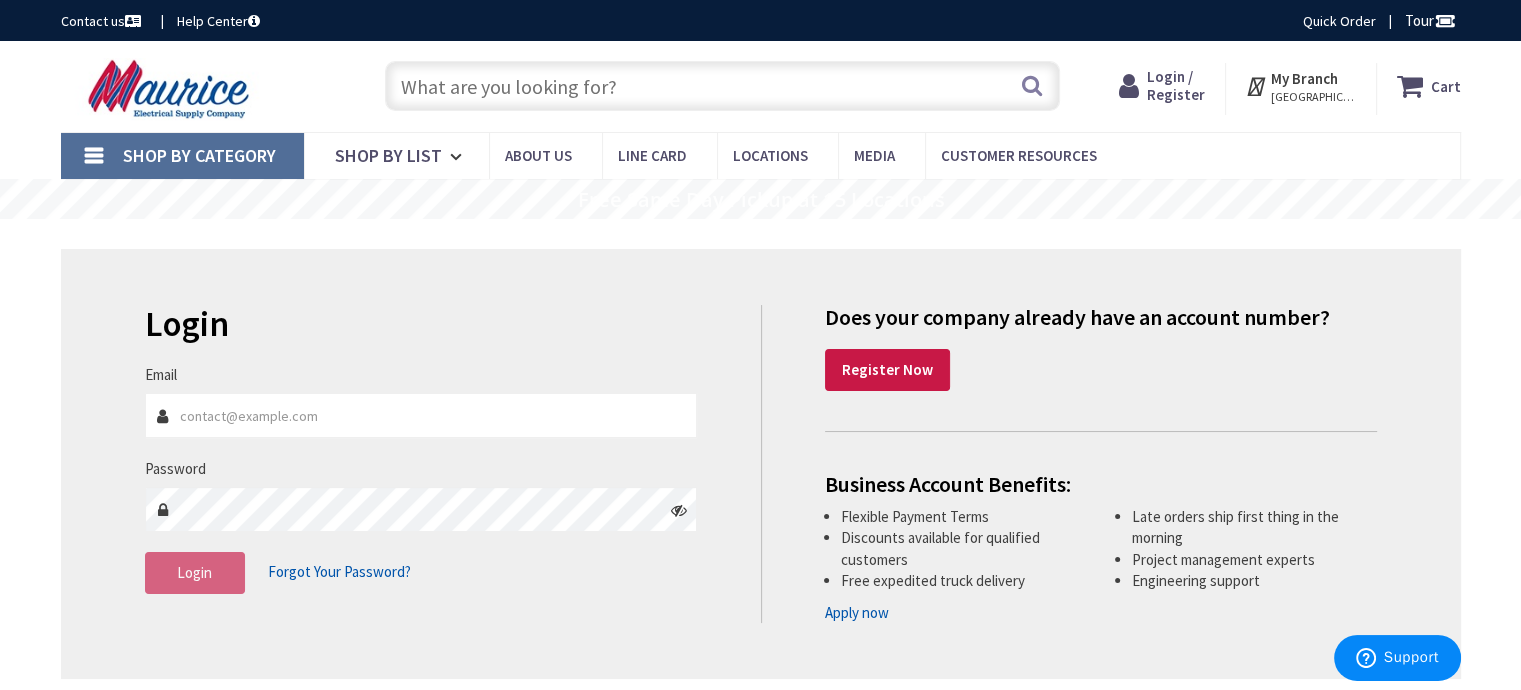 type on "bholsinger@mooreselectric.com" 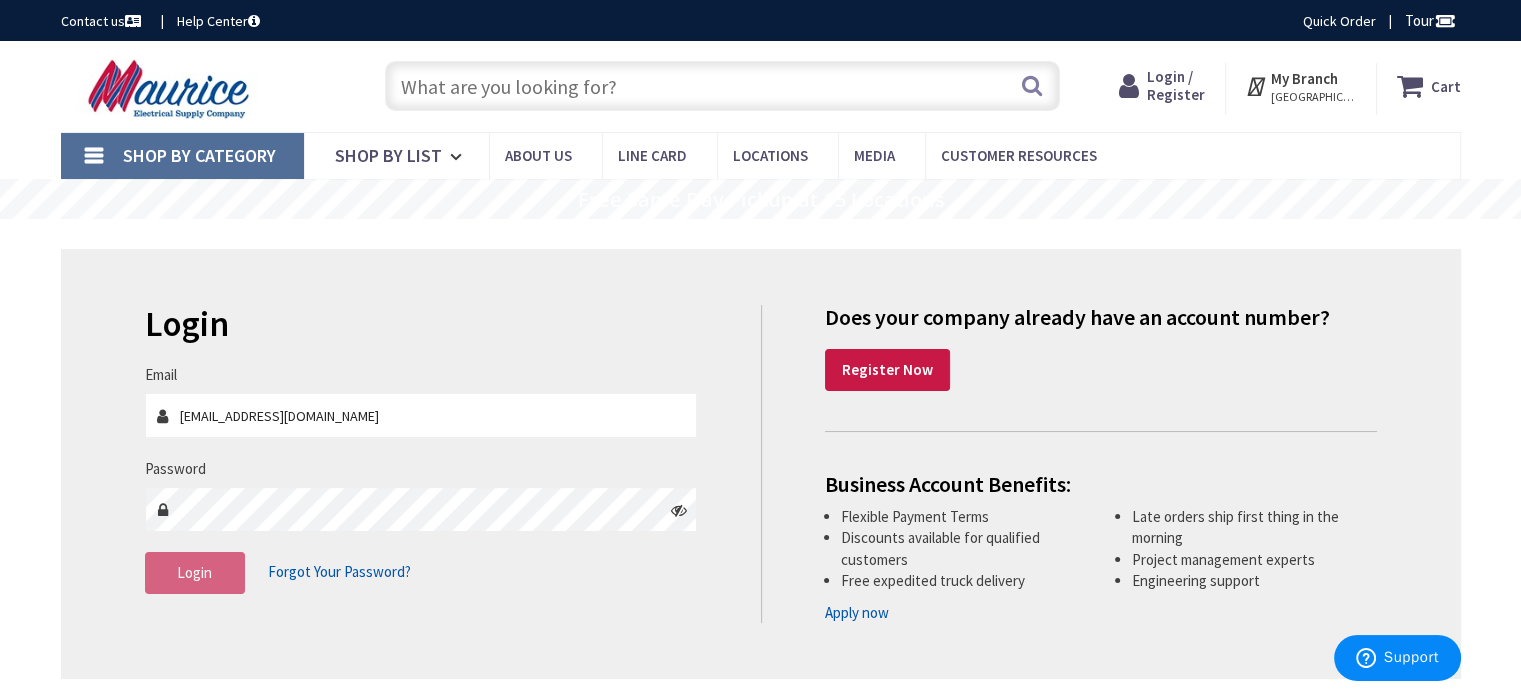 click at bounding box center [722, 86] 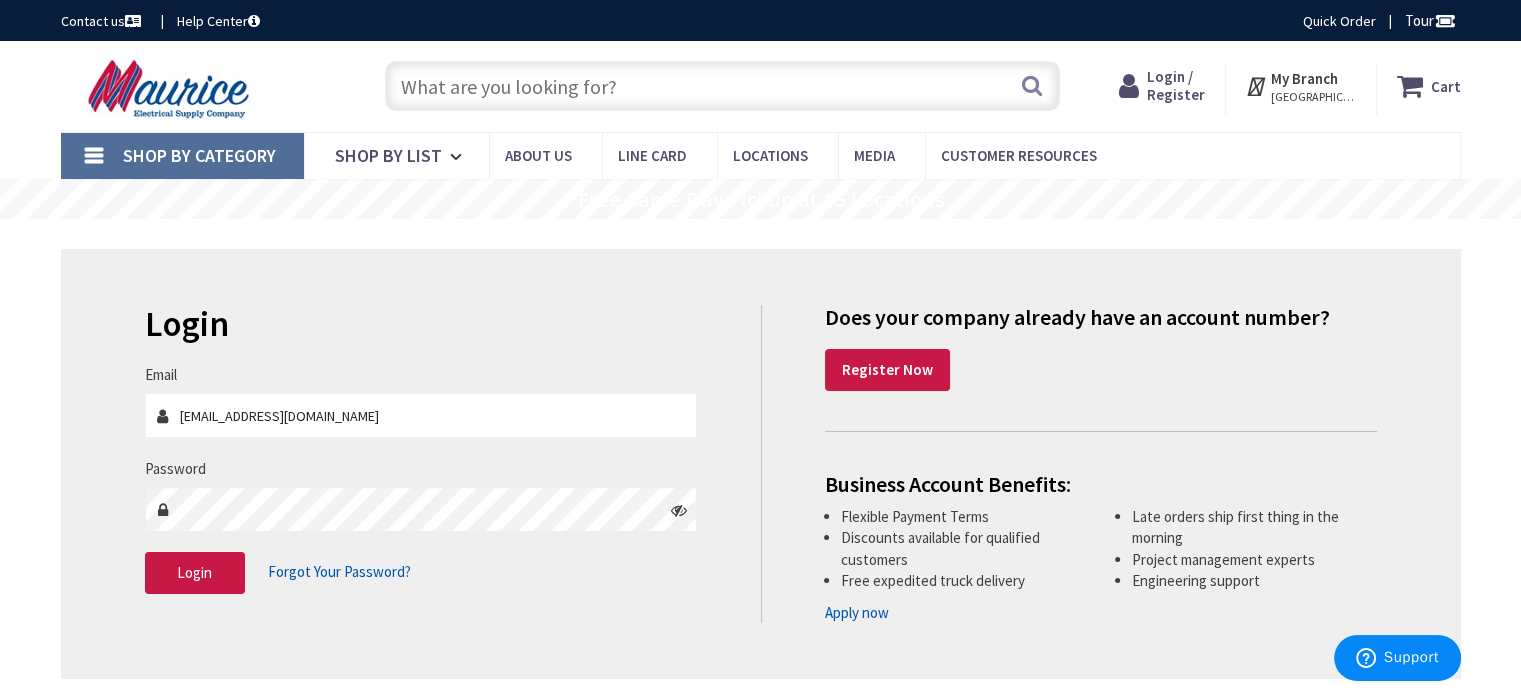 click on "Login / Register" at bounding box center [1176, 85] 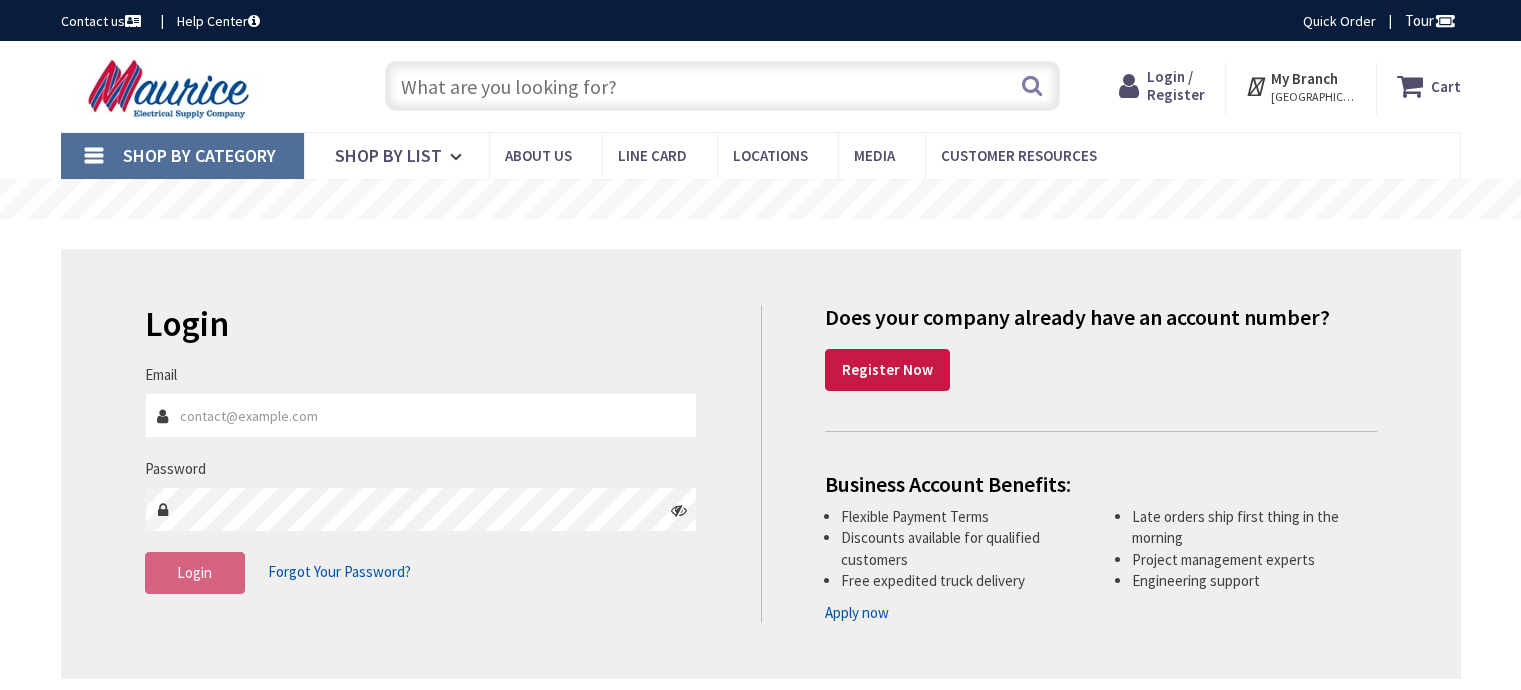 scroll, scrollTop: 0, scrollLeft: 0, axis: both 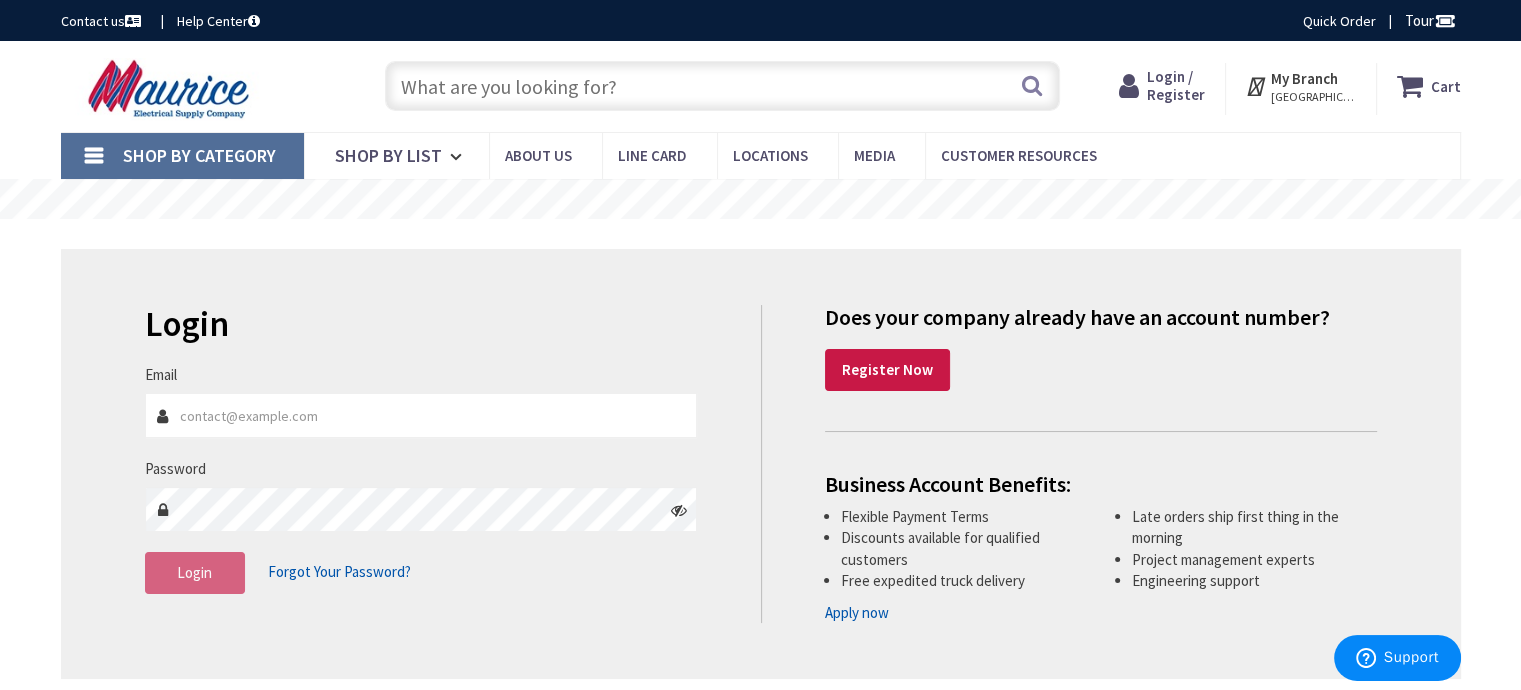 type on "[EMAIL_ADDRESS][DOMAIN_NAME]" 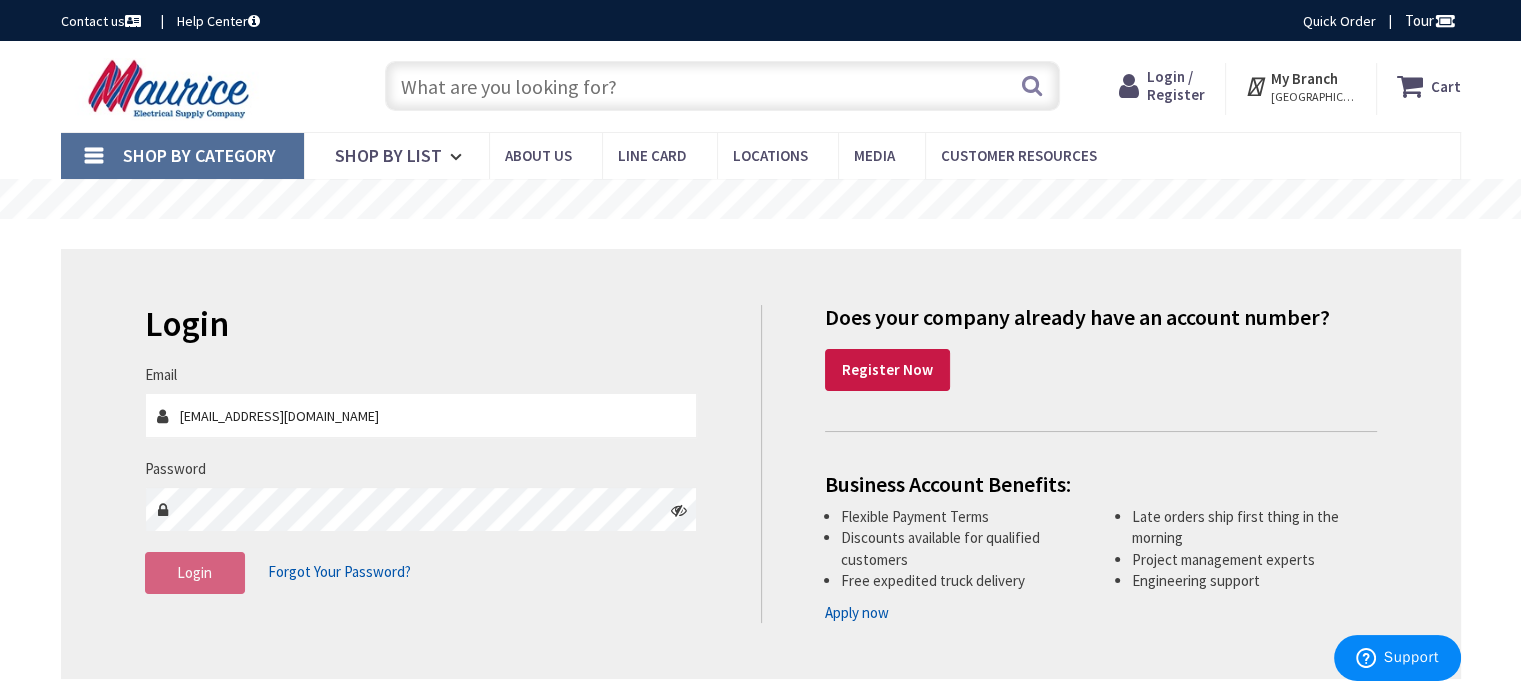 click at bounding box center [722, 86] 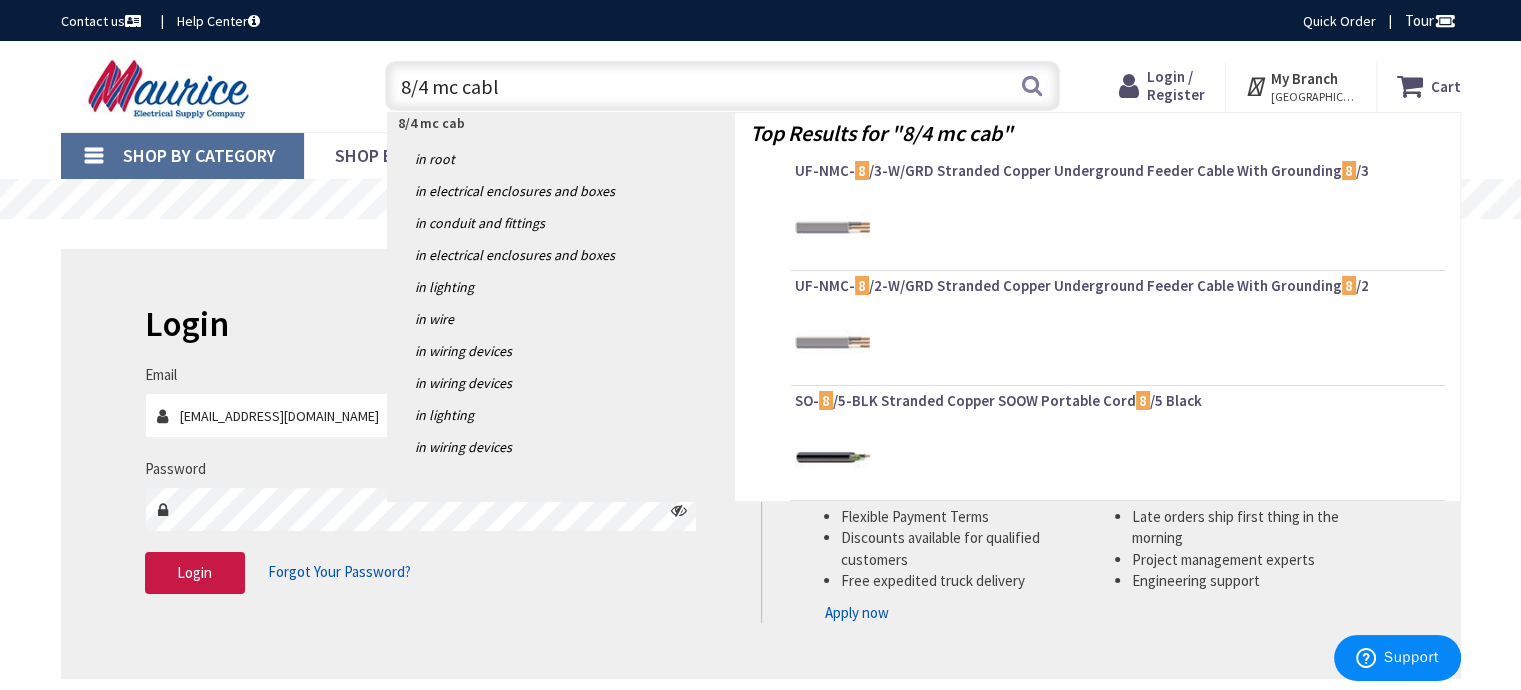 type on "8/4 mc cable" 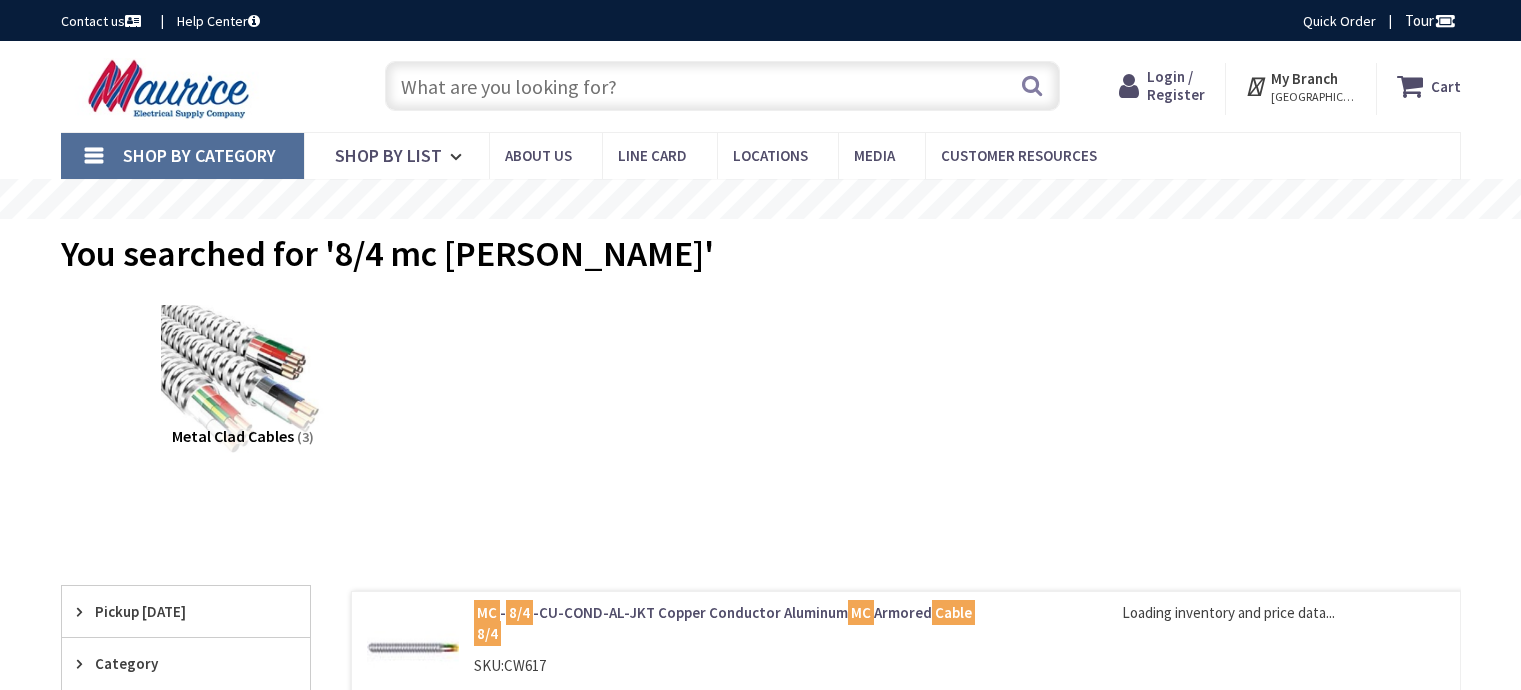 scroll, scrollTop: 0, scrollLeft: 0, axis: both 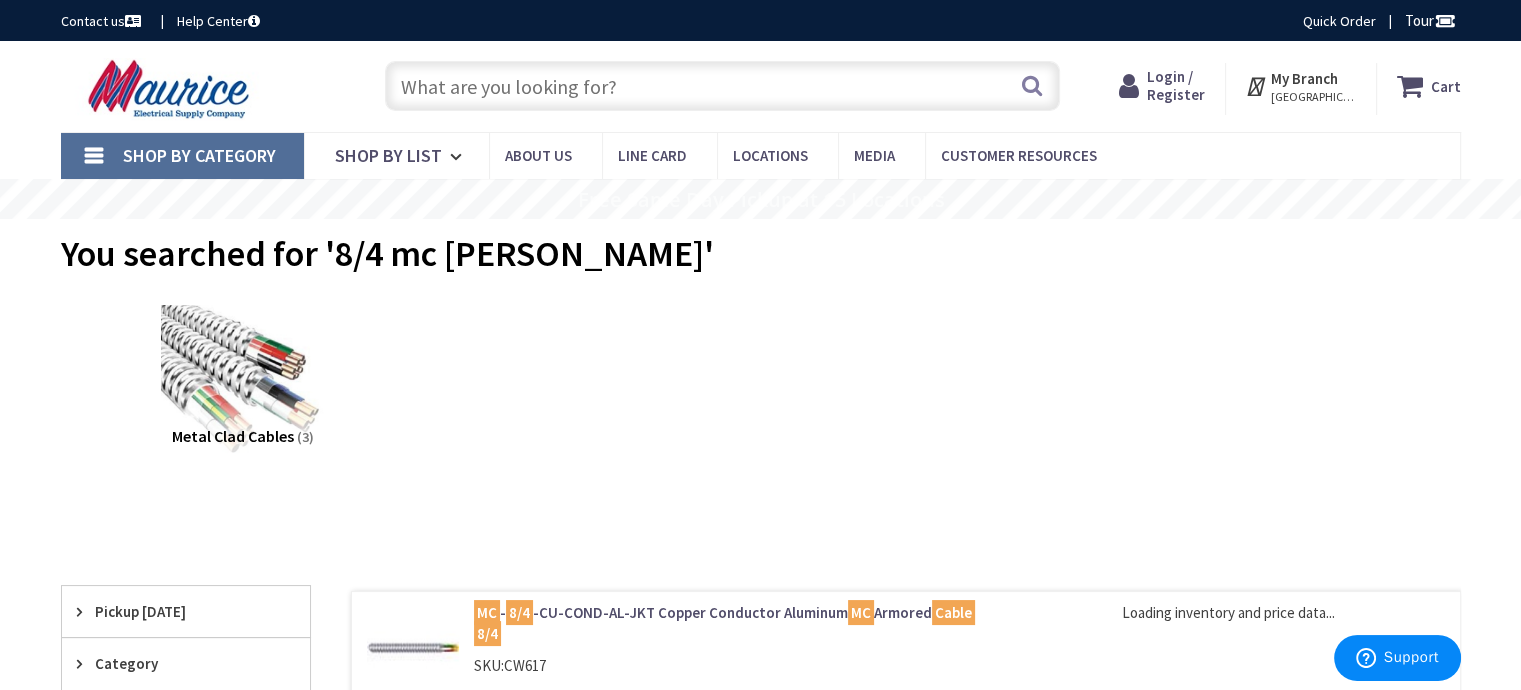click on "Login / Register" at bounding box center [1176, 85] 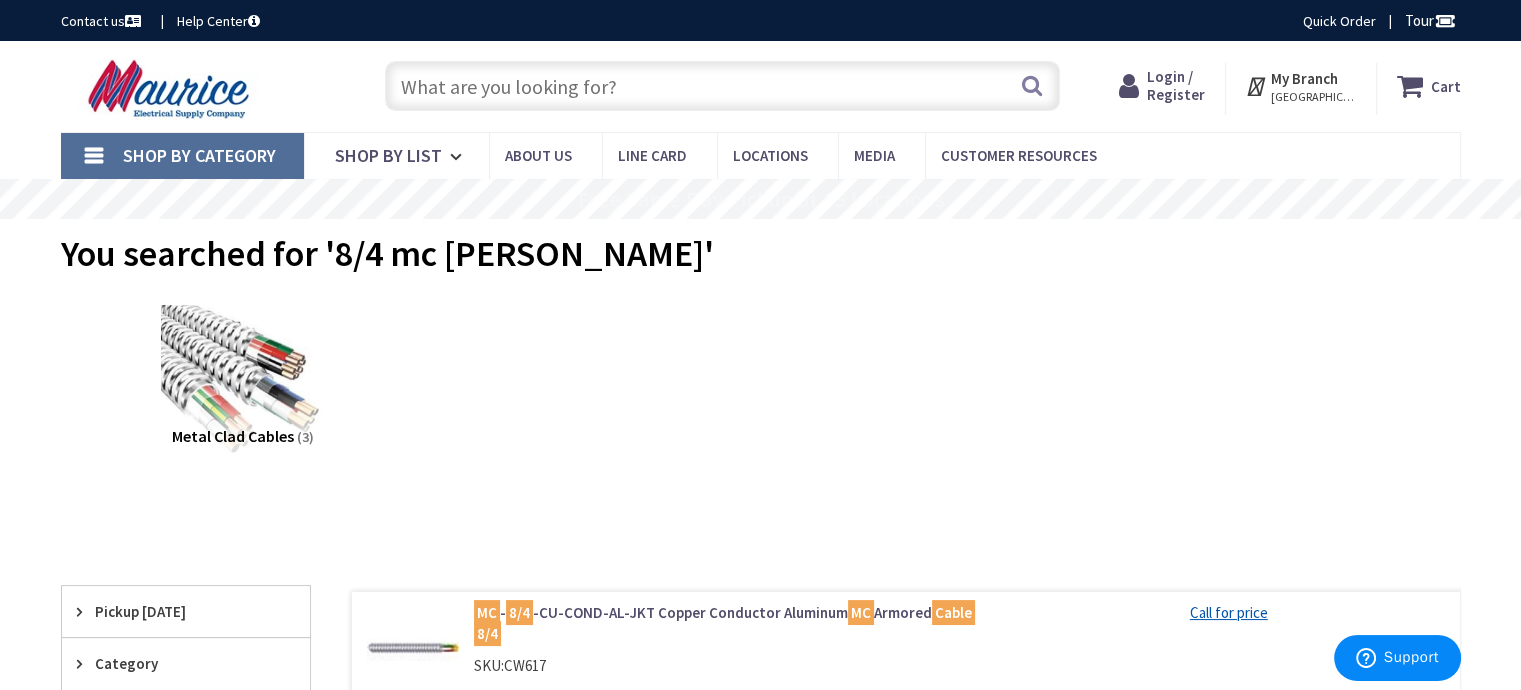 click on "Login / Register" at bounding box center (1176, 85) 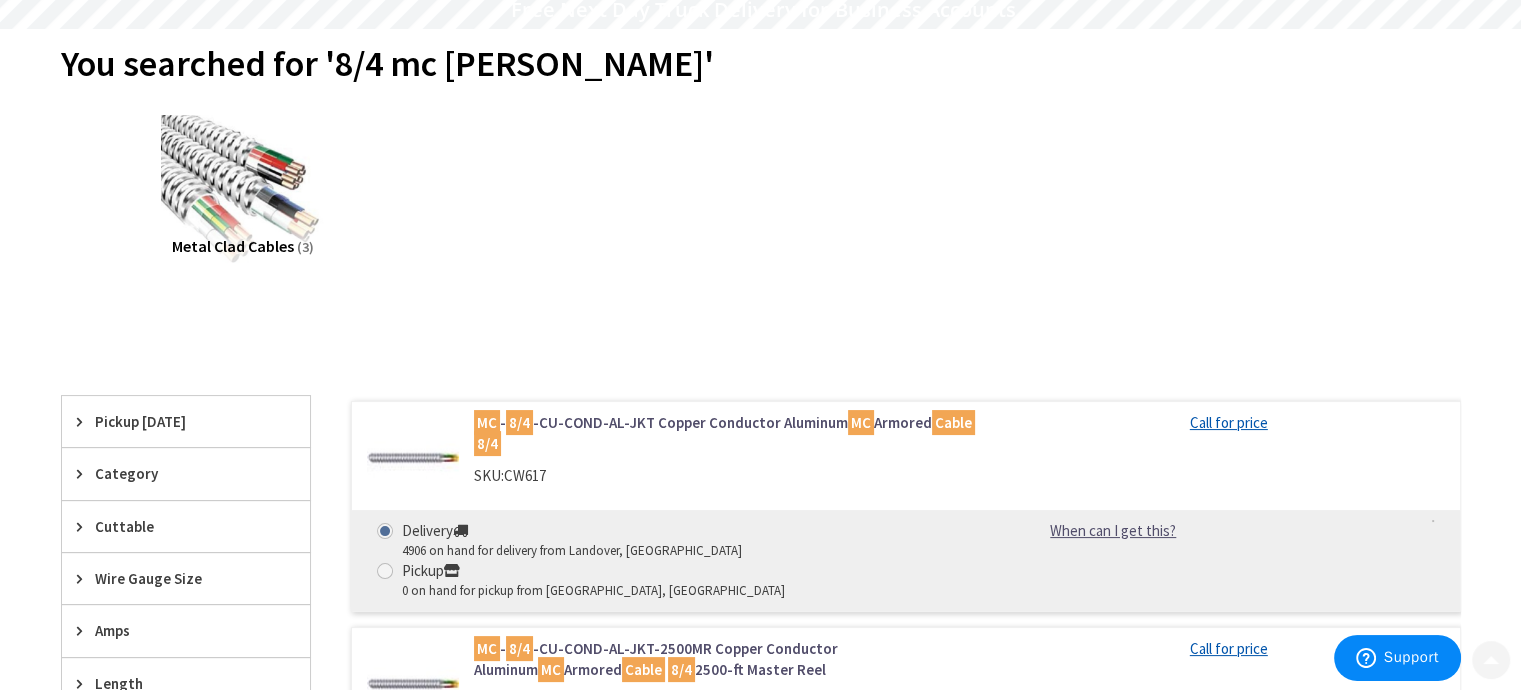 scroll, scrollTop: 200, scrollLeft: 0, axis: vertical 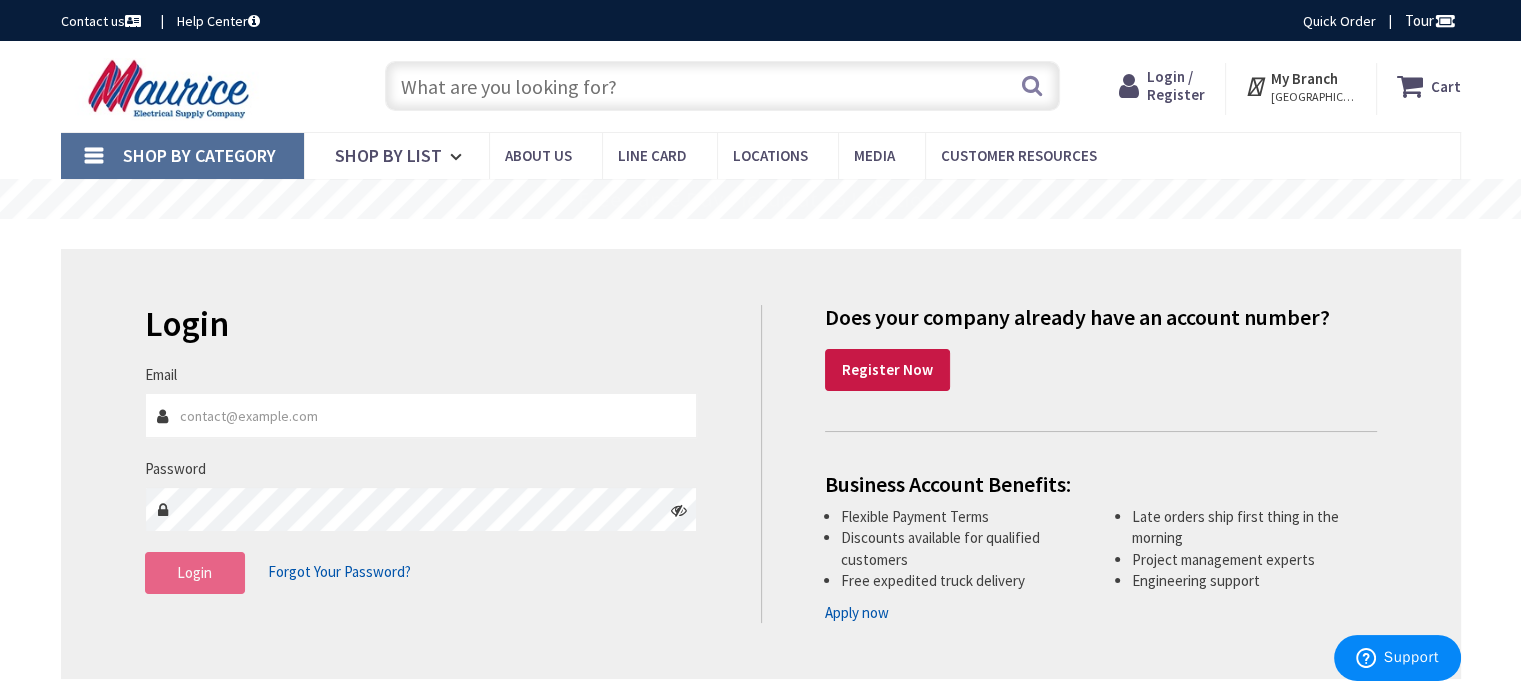 type on "bholsinger@mooreselectric.com" 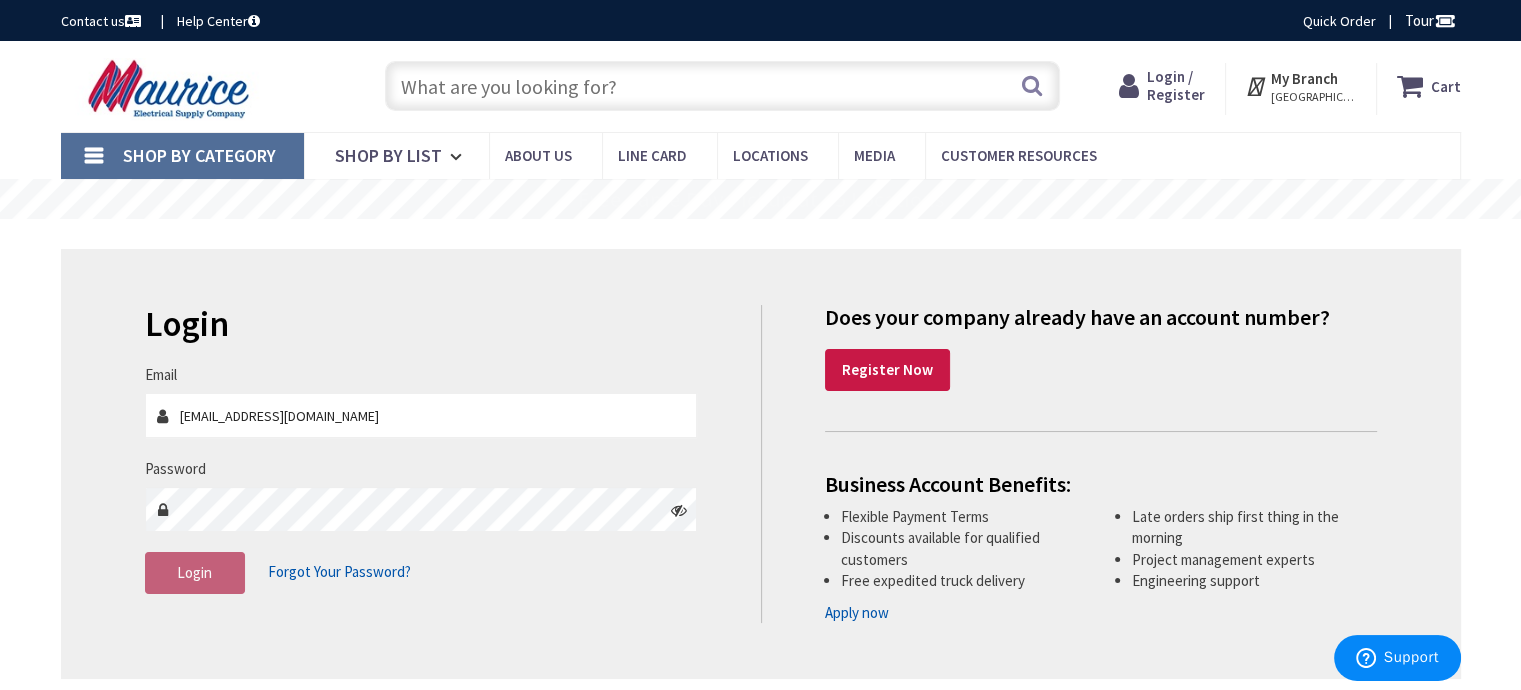 click on "Login" at bounding box center (195, 573) 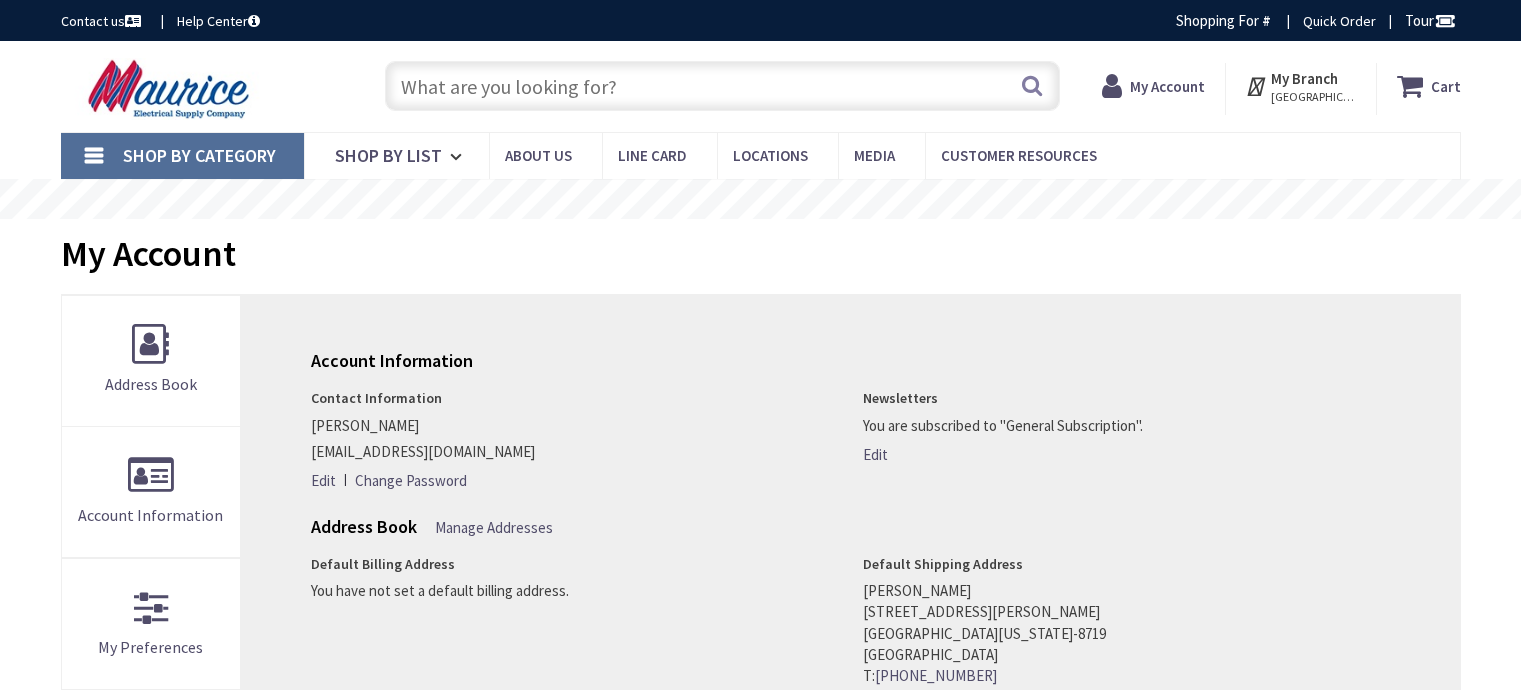 scroll, scrollTop: 0, scrollLeft: 0, axis: both 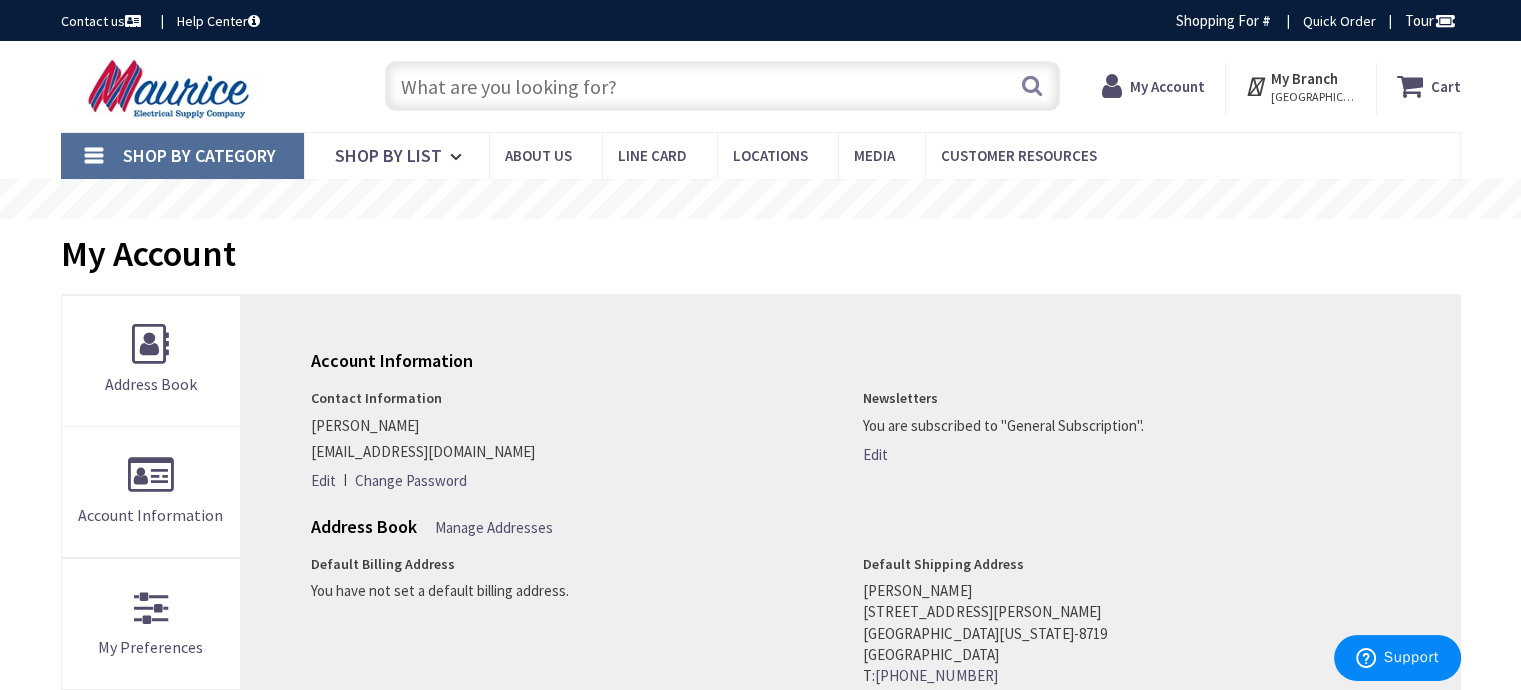 click at bounding box center (722, 86) 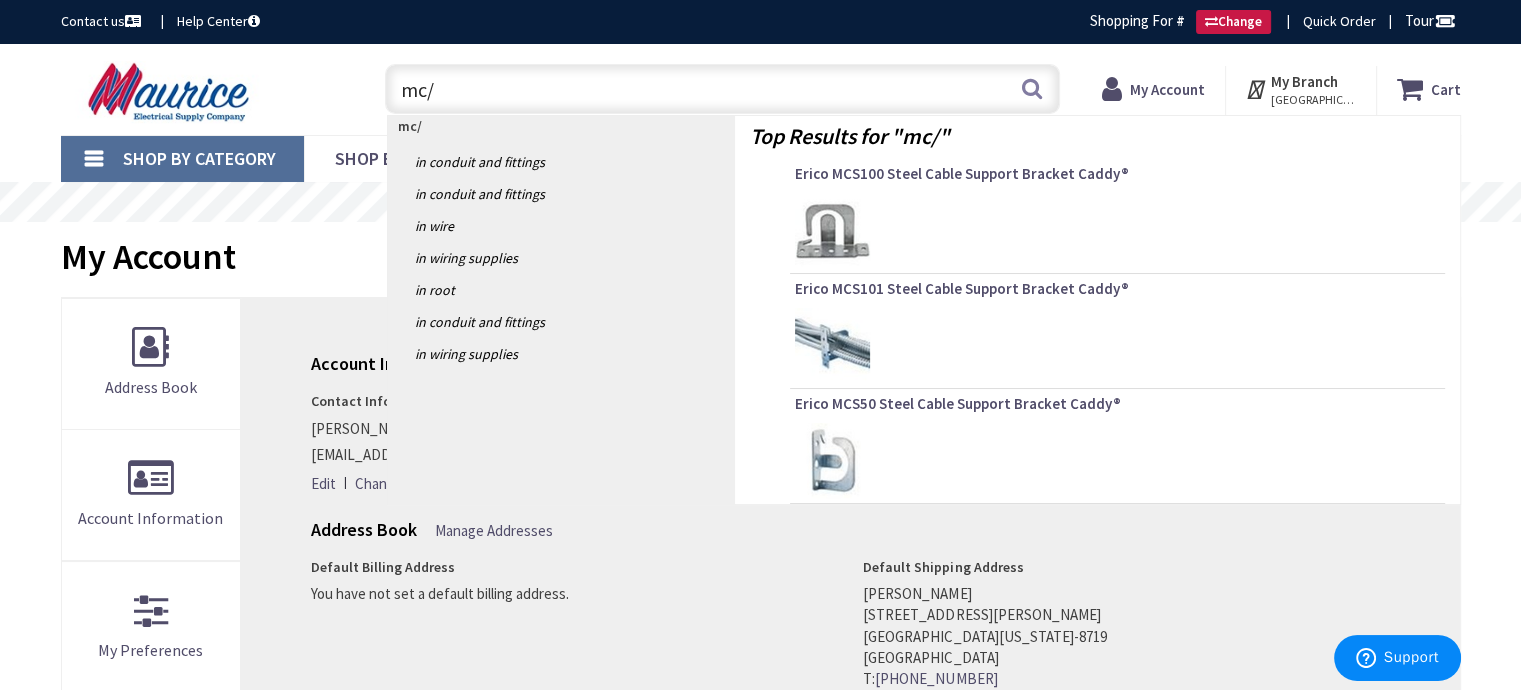 click on "mc/" at bounding box center (722, 89) 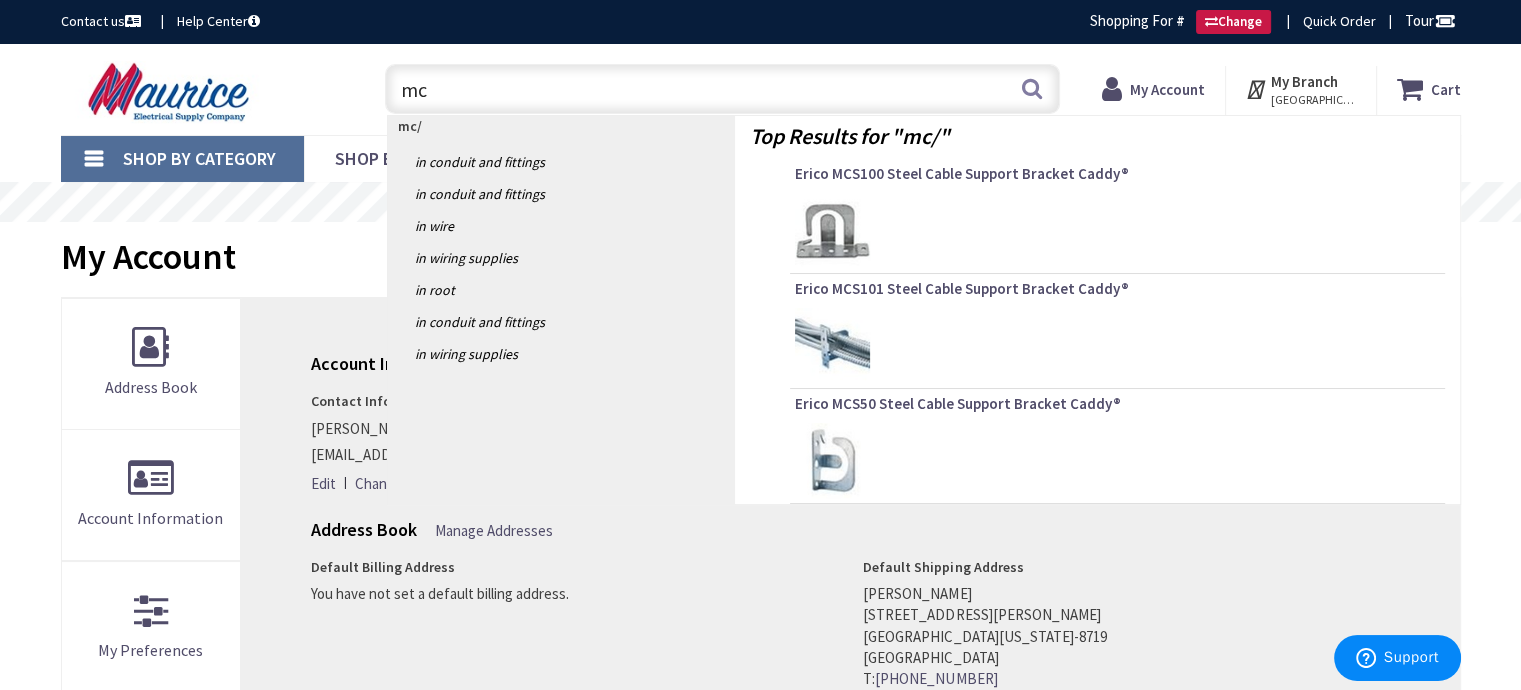 type on "m" 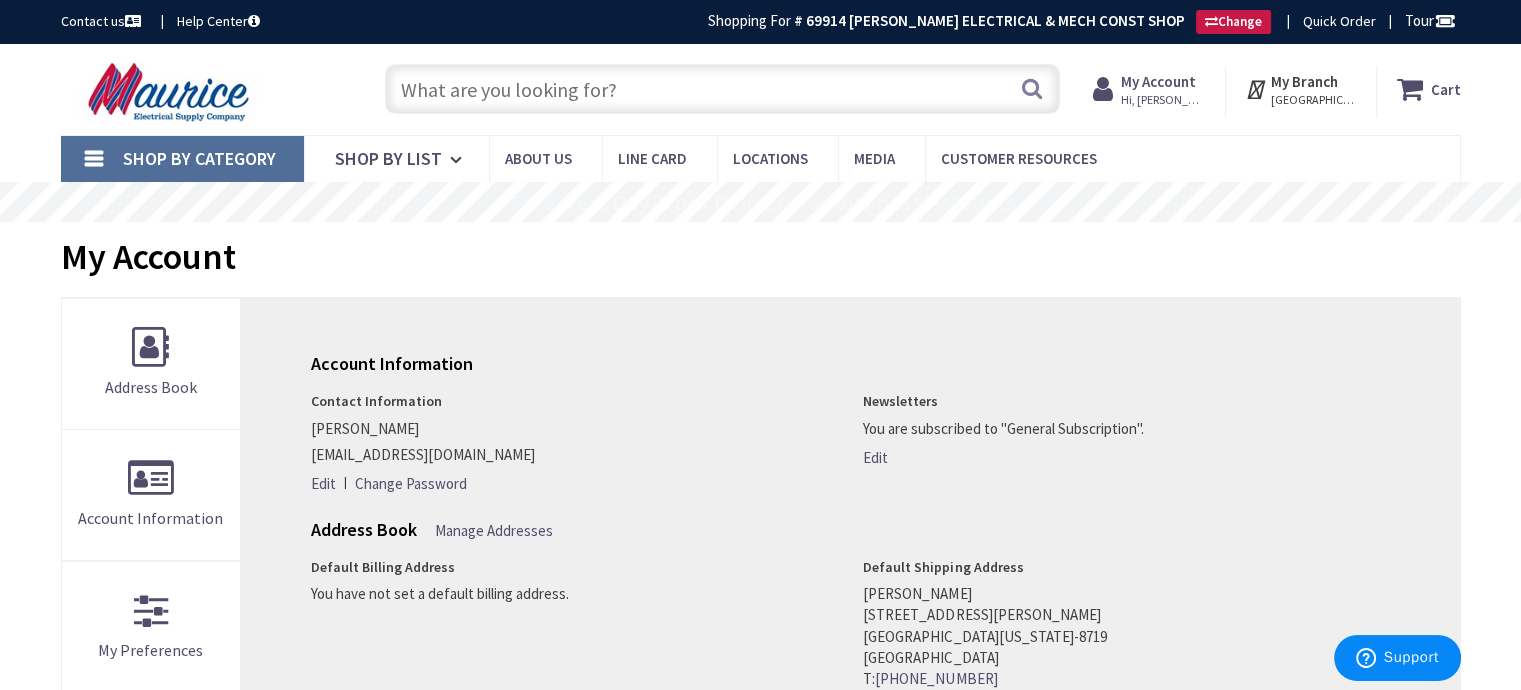 type on "/" 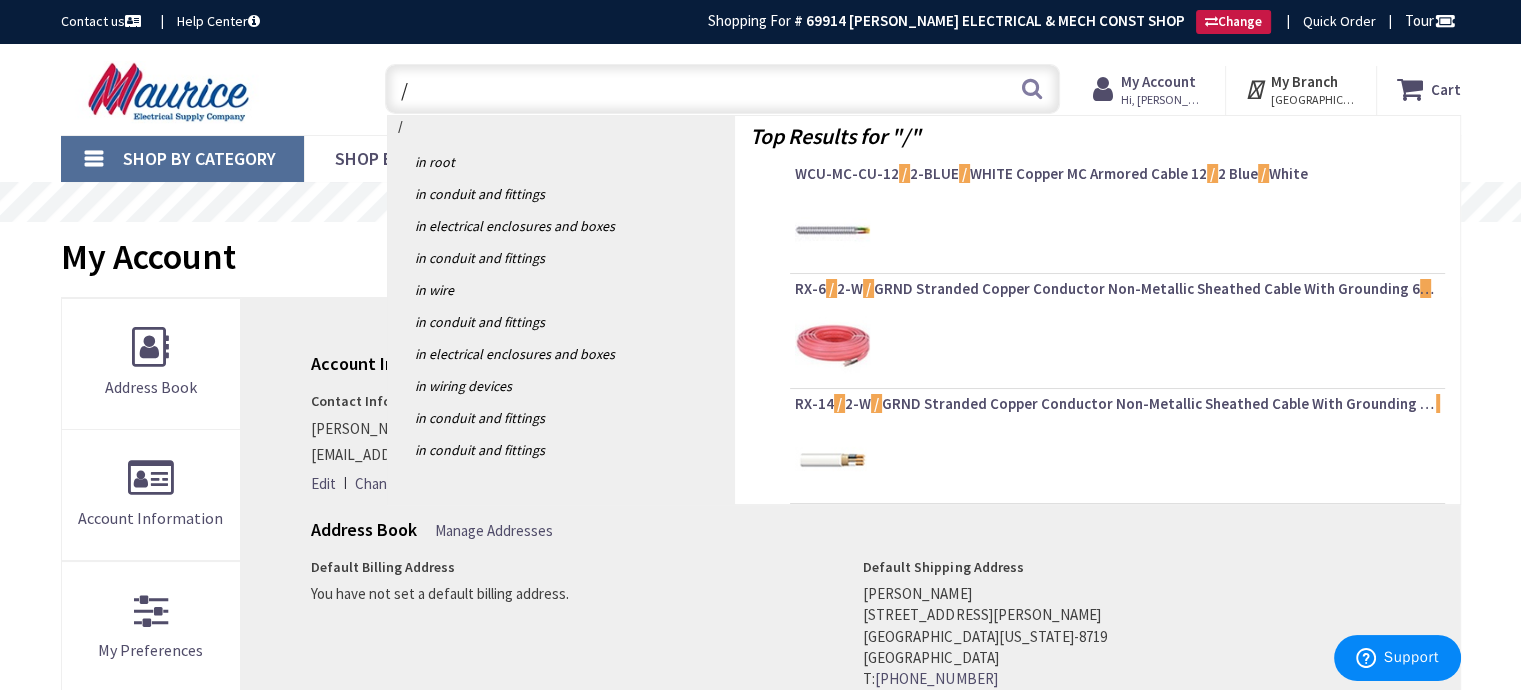 click on "/" at bounding box center [722, 89] 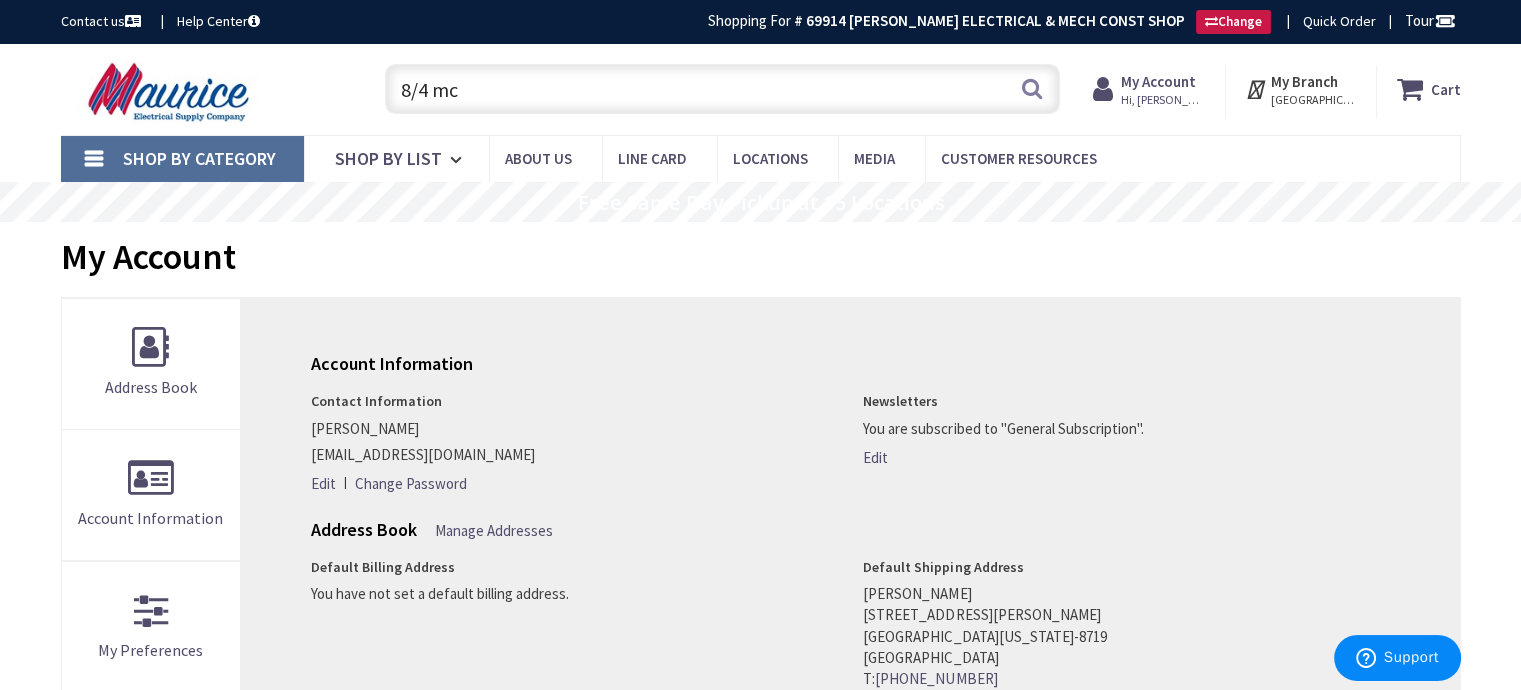 scroll, scrollTop: 0, scrollLeft: 0, axis: both 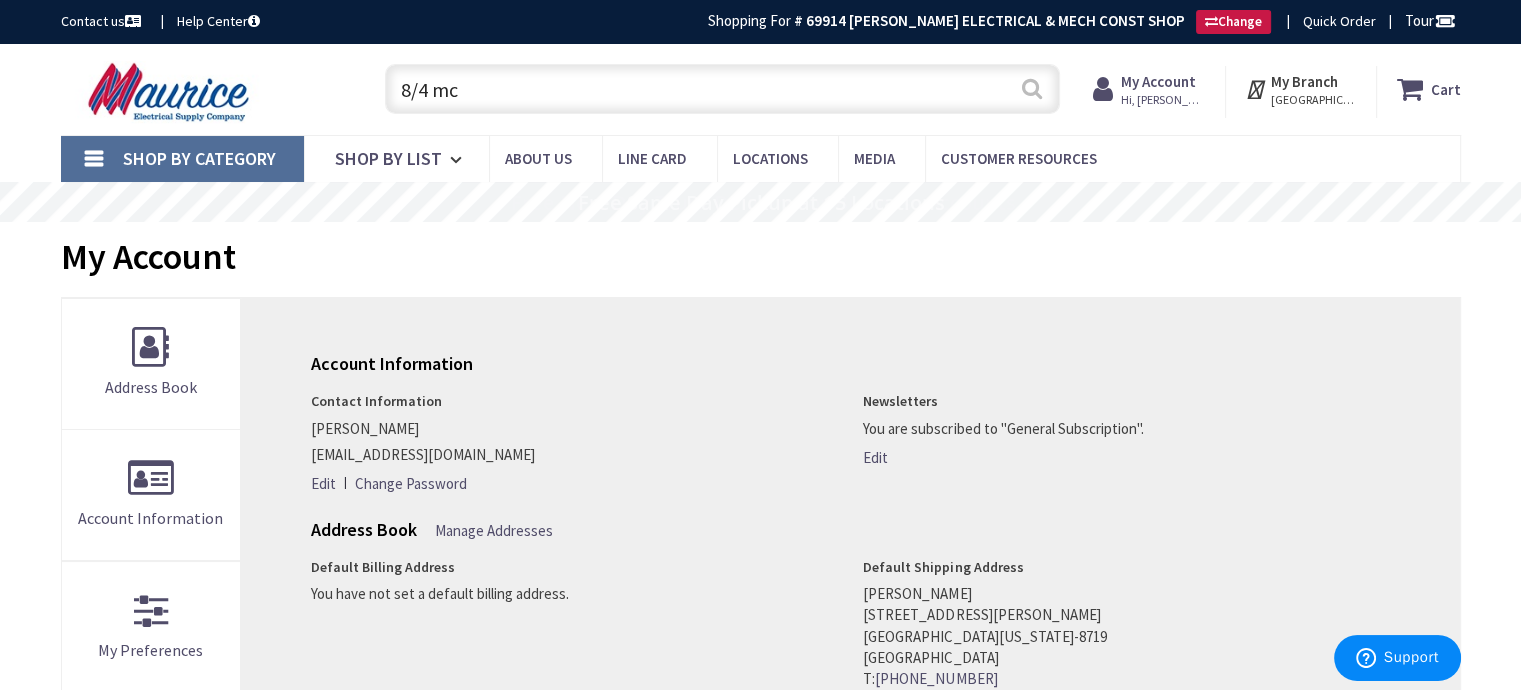 type on "8/4 mc" 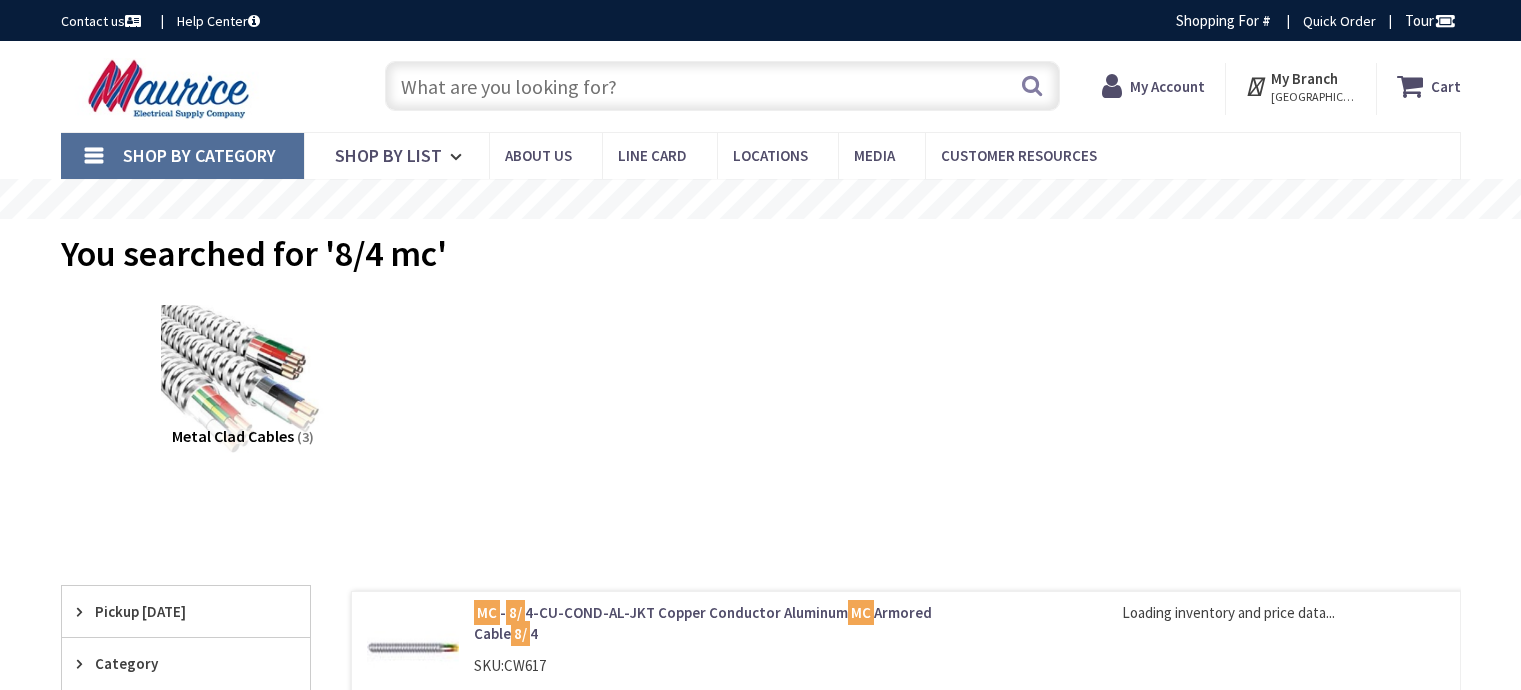 scroll, scrollTop: 0, scrollLeft: 0, axis: both 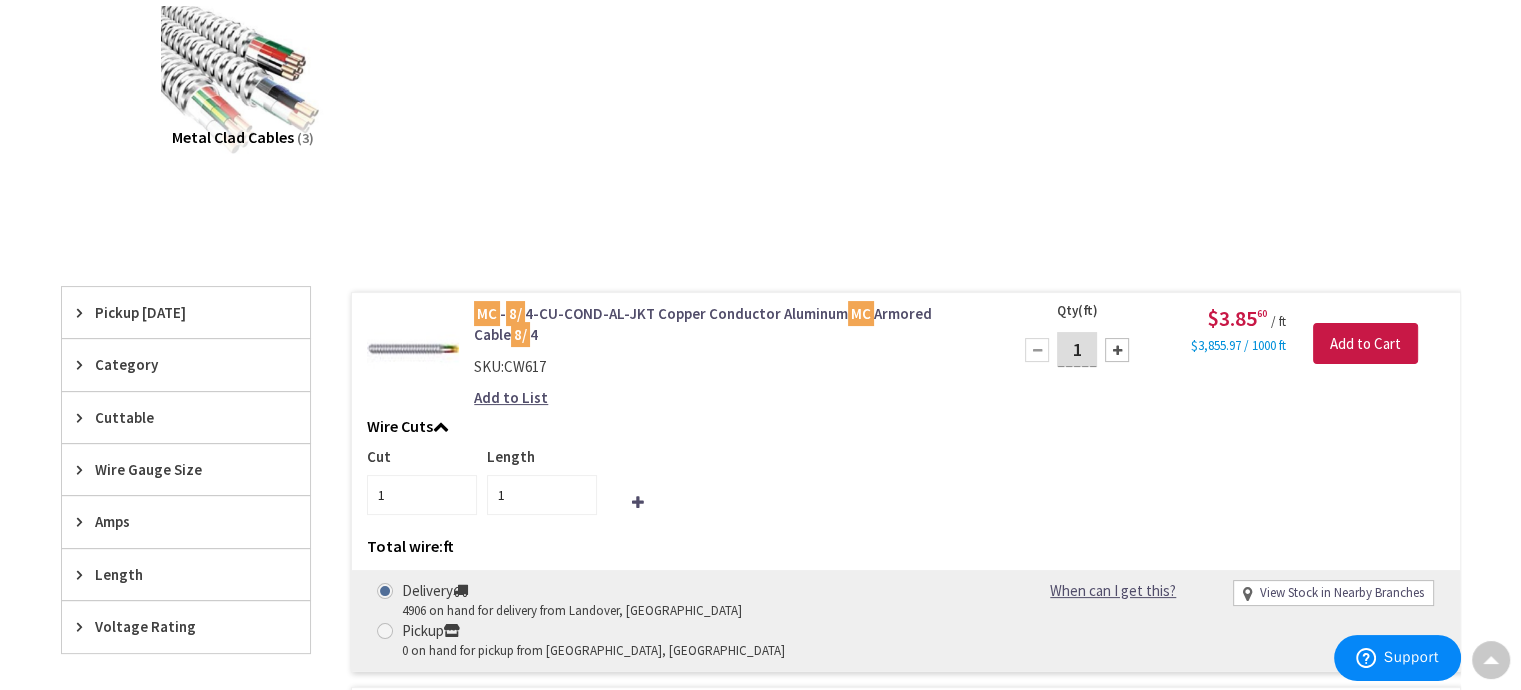 click on "MC - 8/ 4-CU-COND-AL-JKT Copper Conductor Aluminum  MC  Armored Cable  8/ 4" at bounding box center (728, 324) 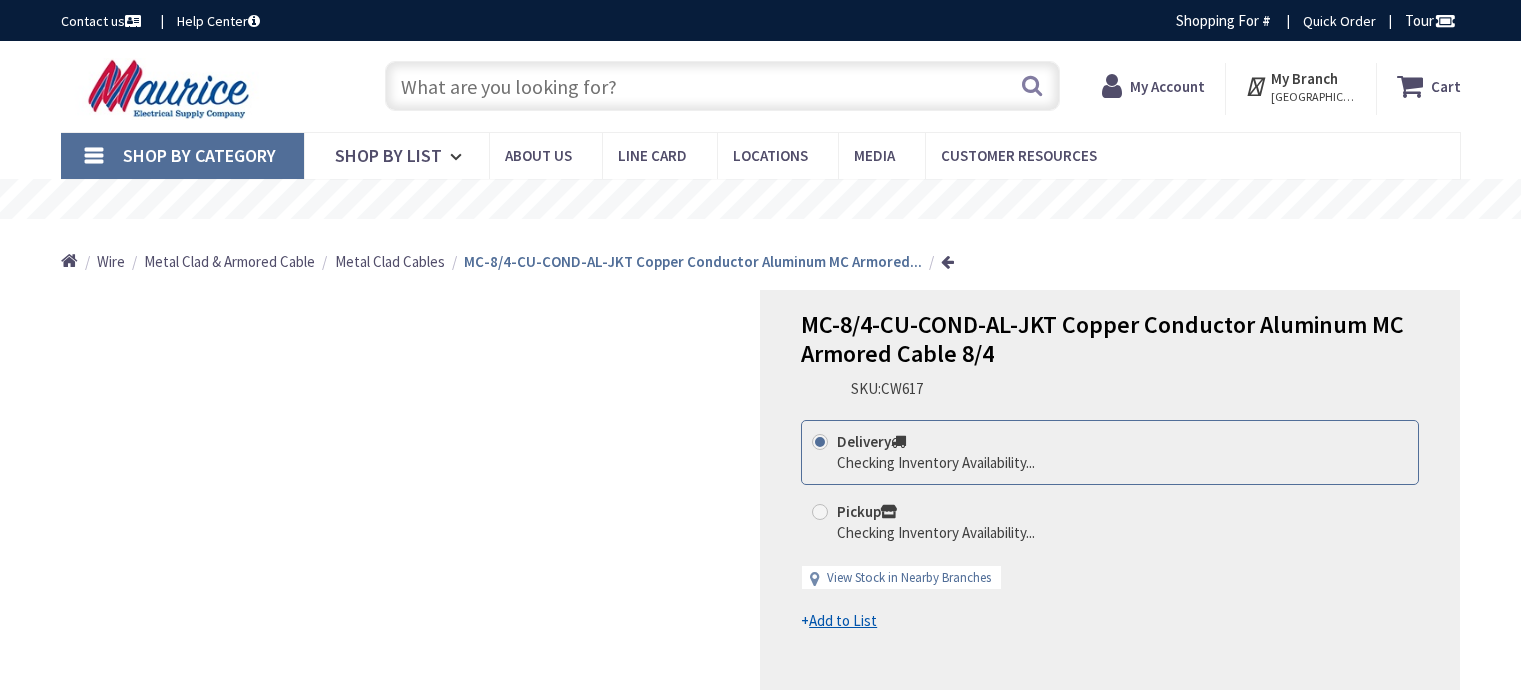 scroll, scrollTop: 0, scrollLeft: 0, axis: both 